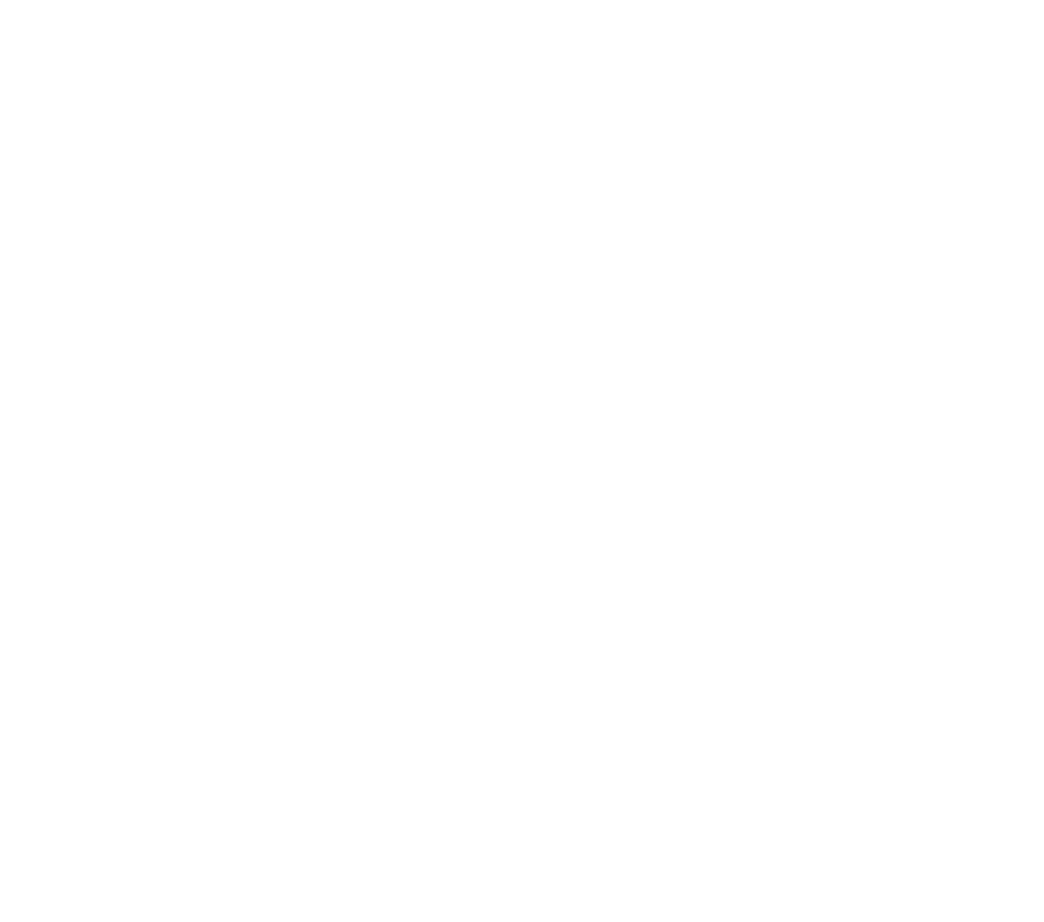 scroll, scrollTop: 0, scrollLeft: 0, axis: both 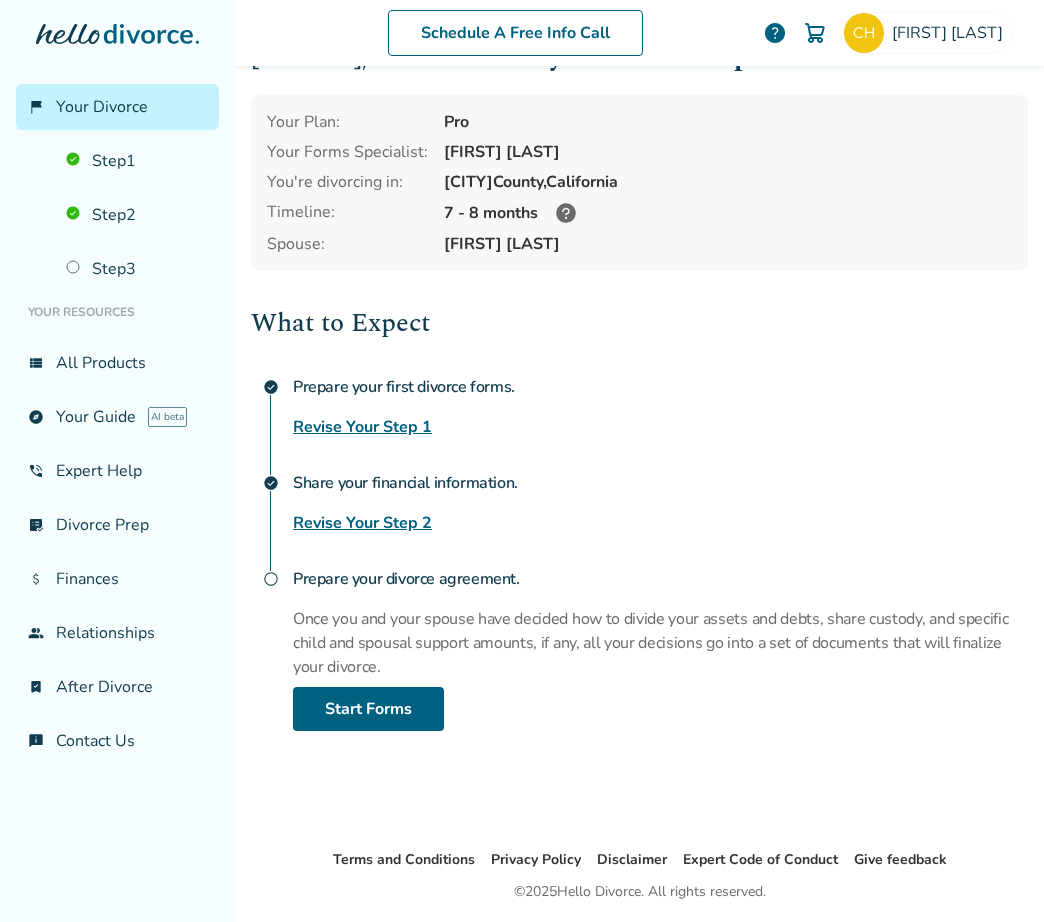 click on "Revise Your Step 2" at bounding box center [362, 523] 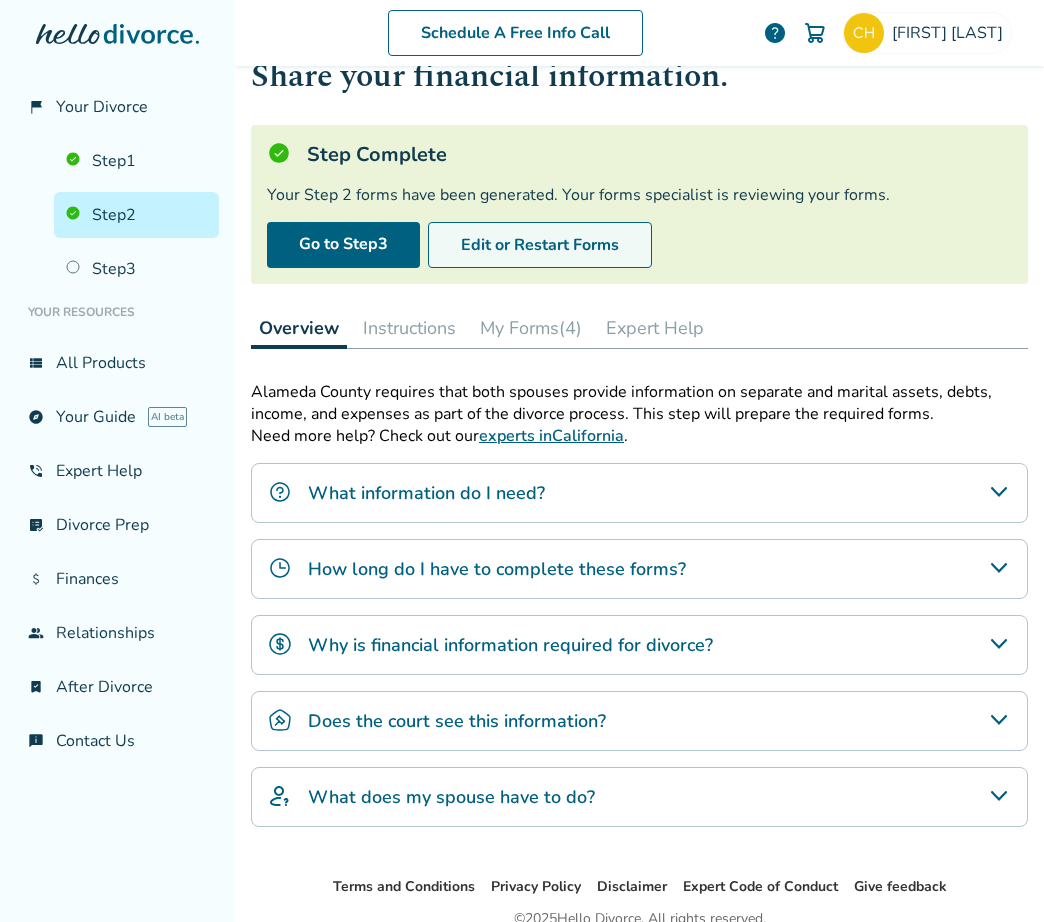 click on "Edit or Restart Forms" at bounding box center [540, 245] 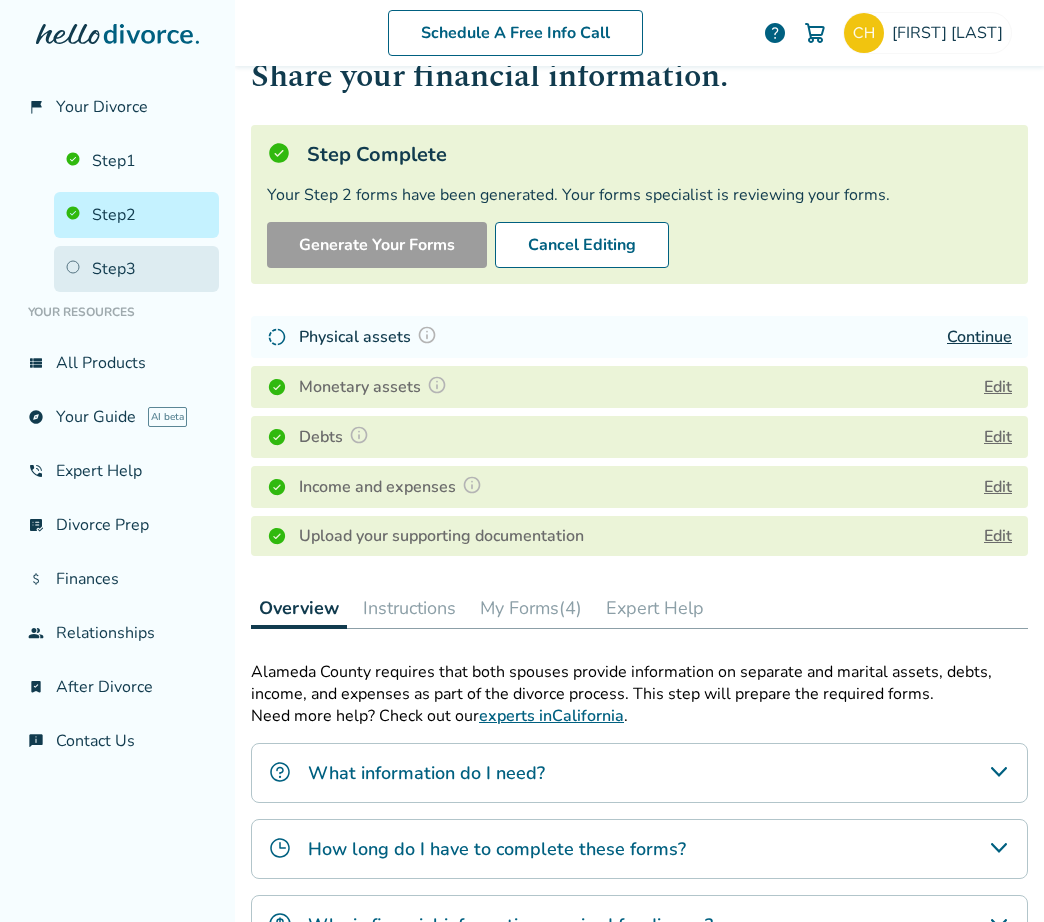click on "Step  3" at bounding box center [136, 269] 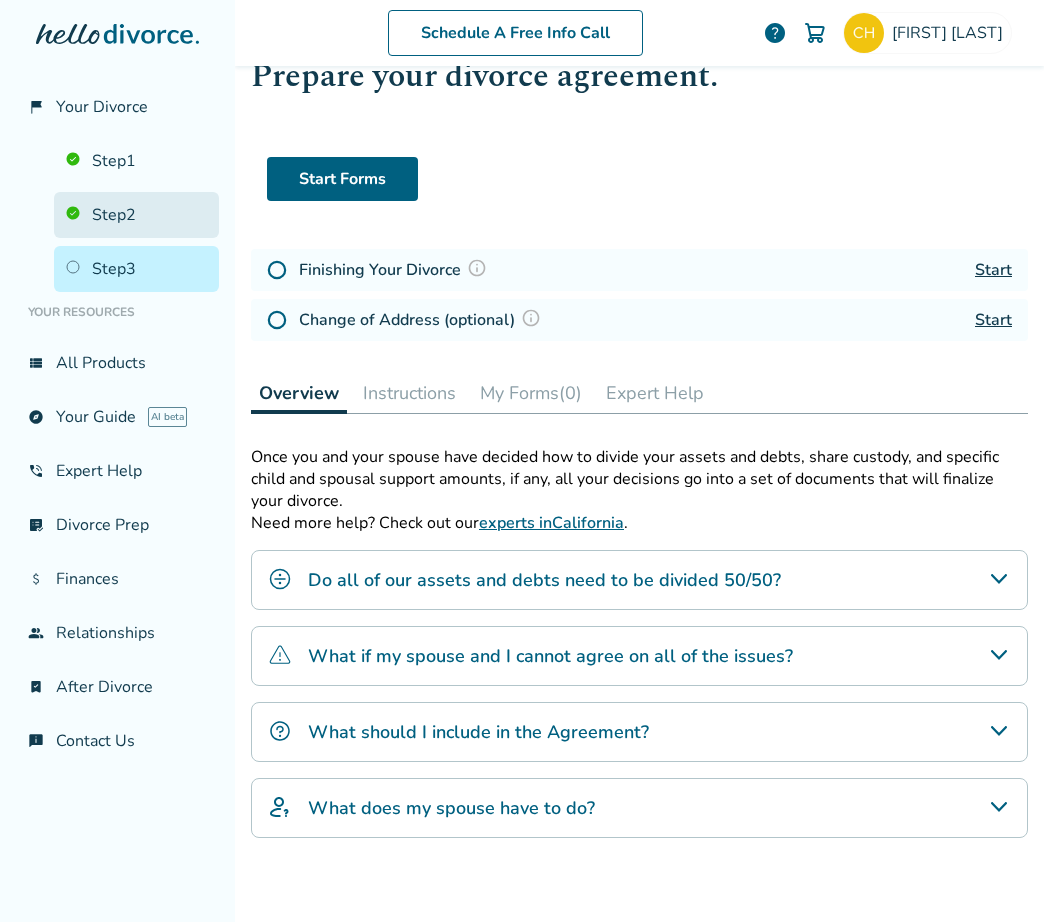 click on "Step  2" at bounding box center [136, 215] 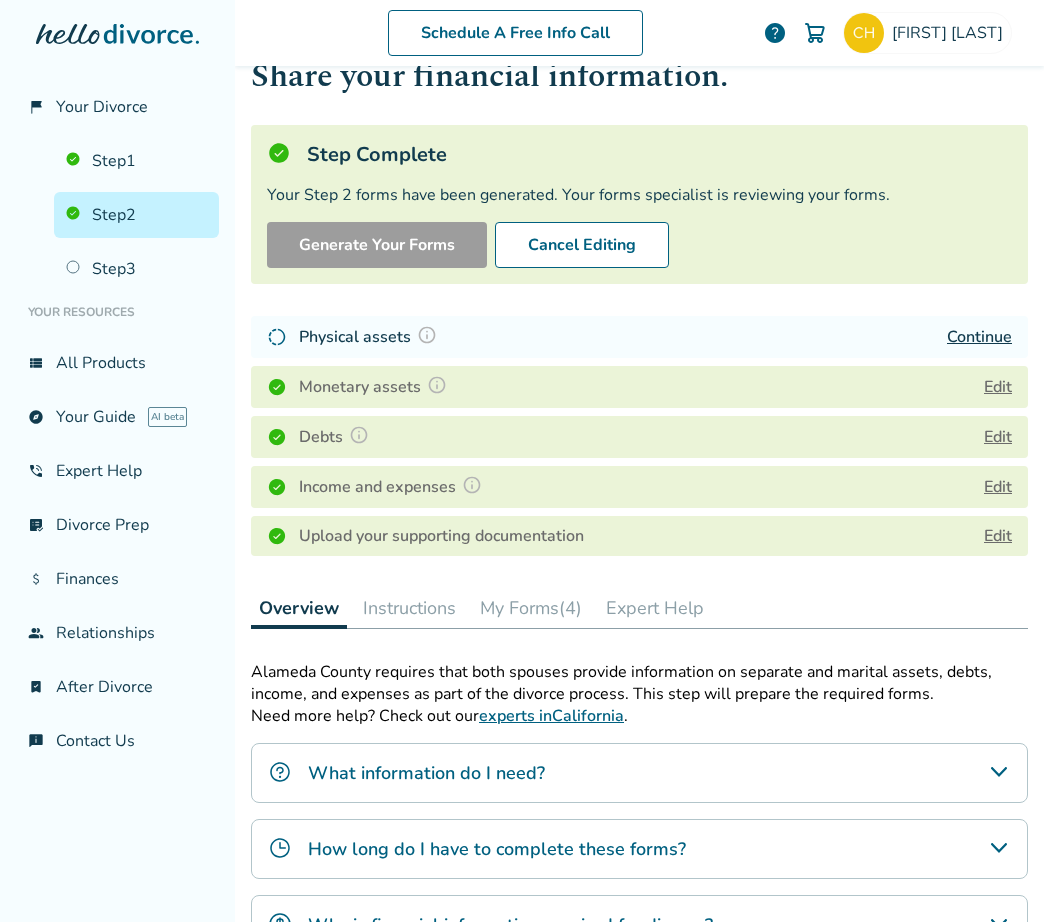 click on "Continue" at bounding box center (979, 337) 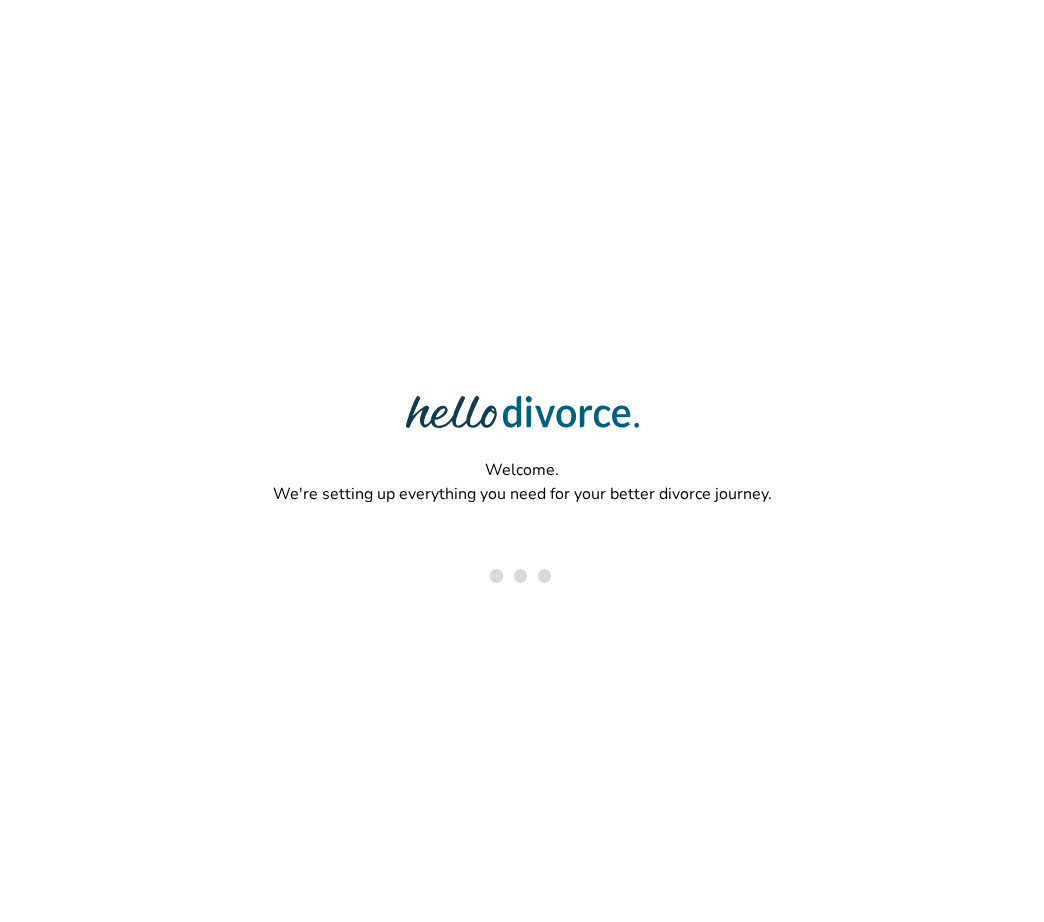 scroll, scrollTop: 0, scrollLeft: 0, axis: both 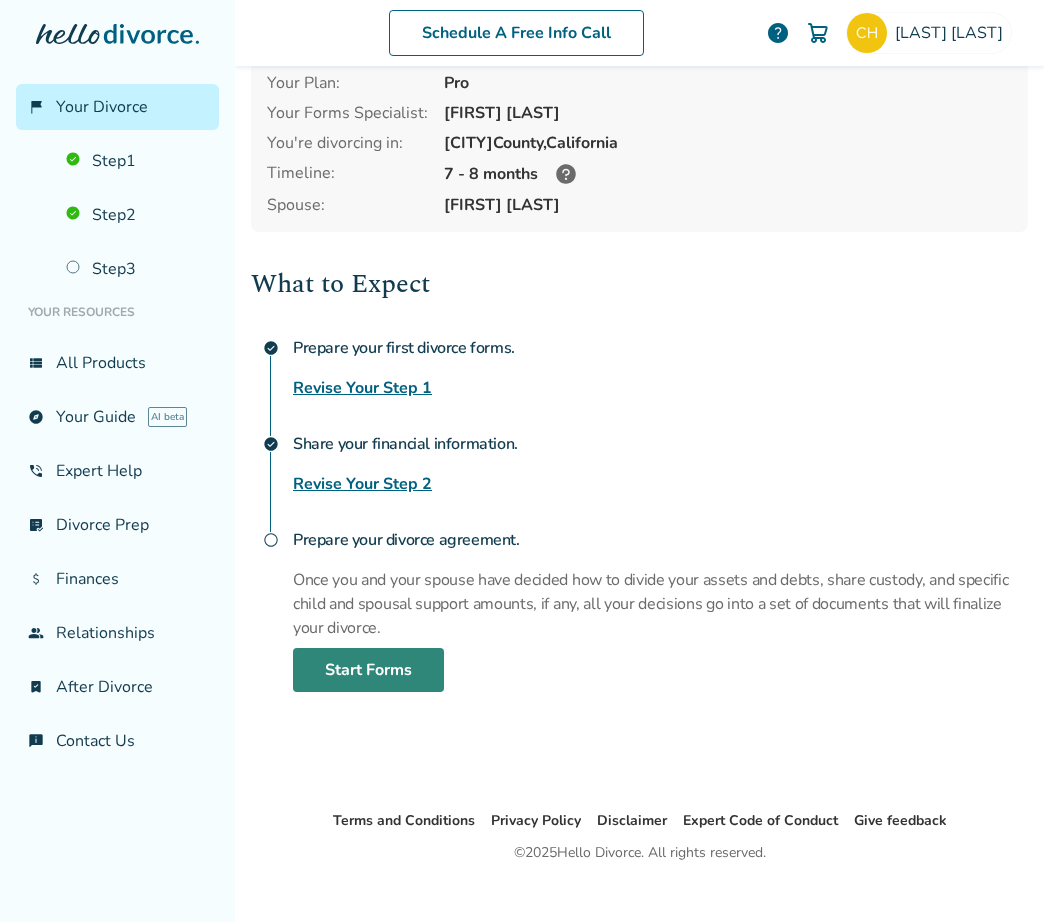 click on "Start Forms" at bounding box center (368, 670) 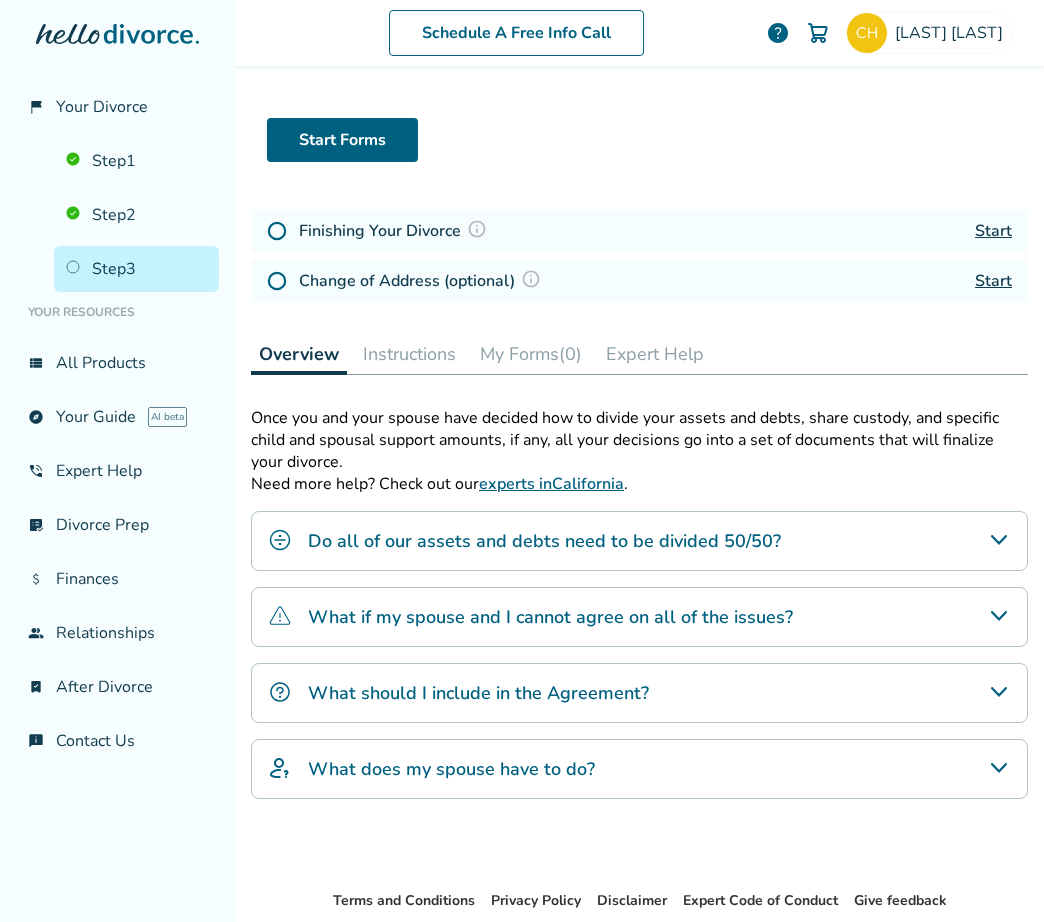 scroll, scrollTop: 98, scrollLeft: 0, axis: vertical 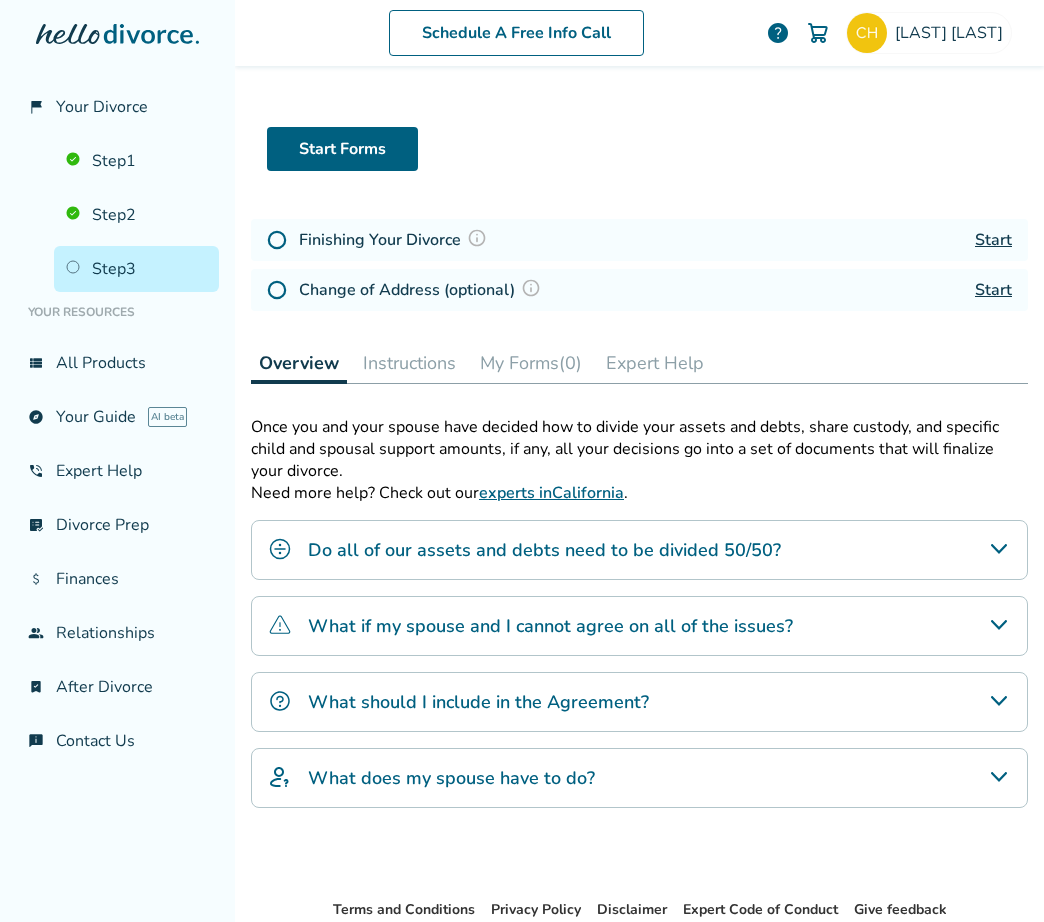 click on "Start" at bounding box center [993, 240] 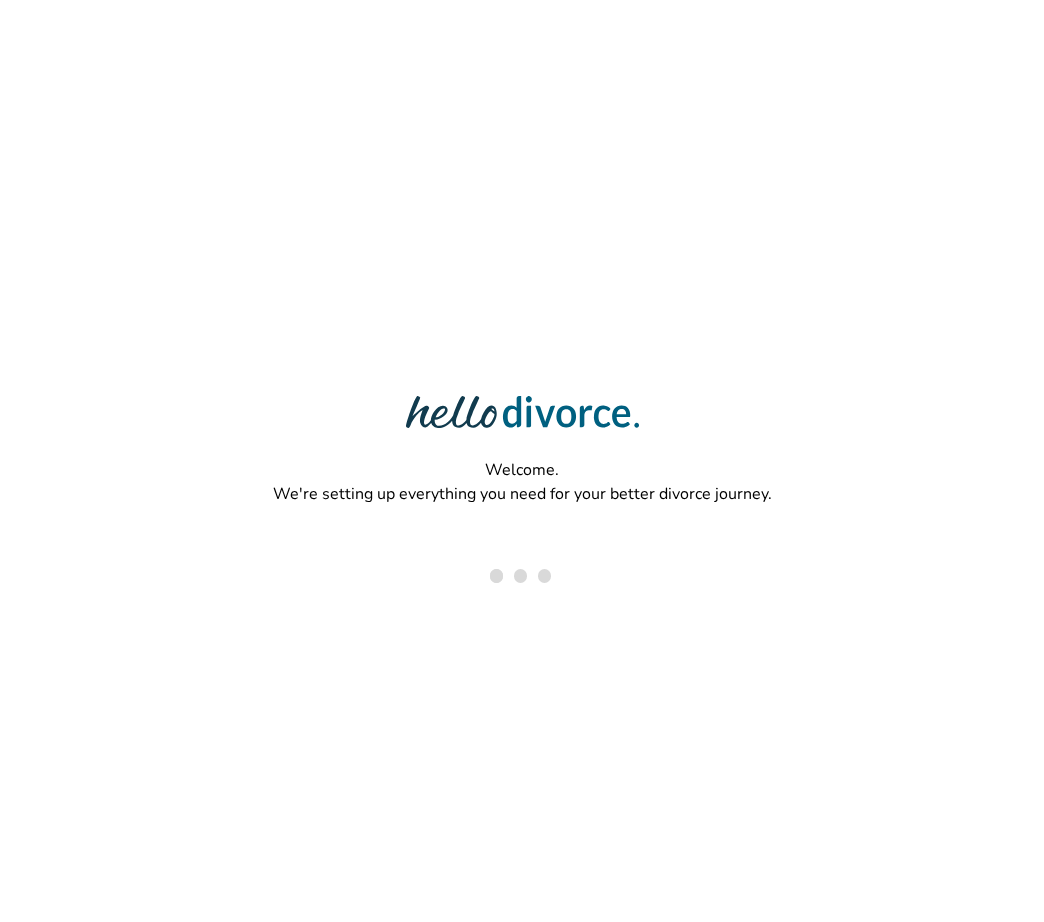 scroll, scrollTop: 0, scrollLeft: 0, axis: both 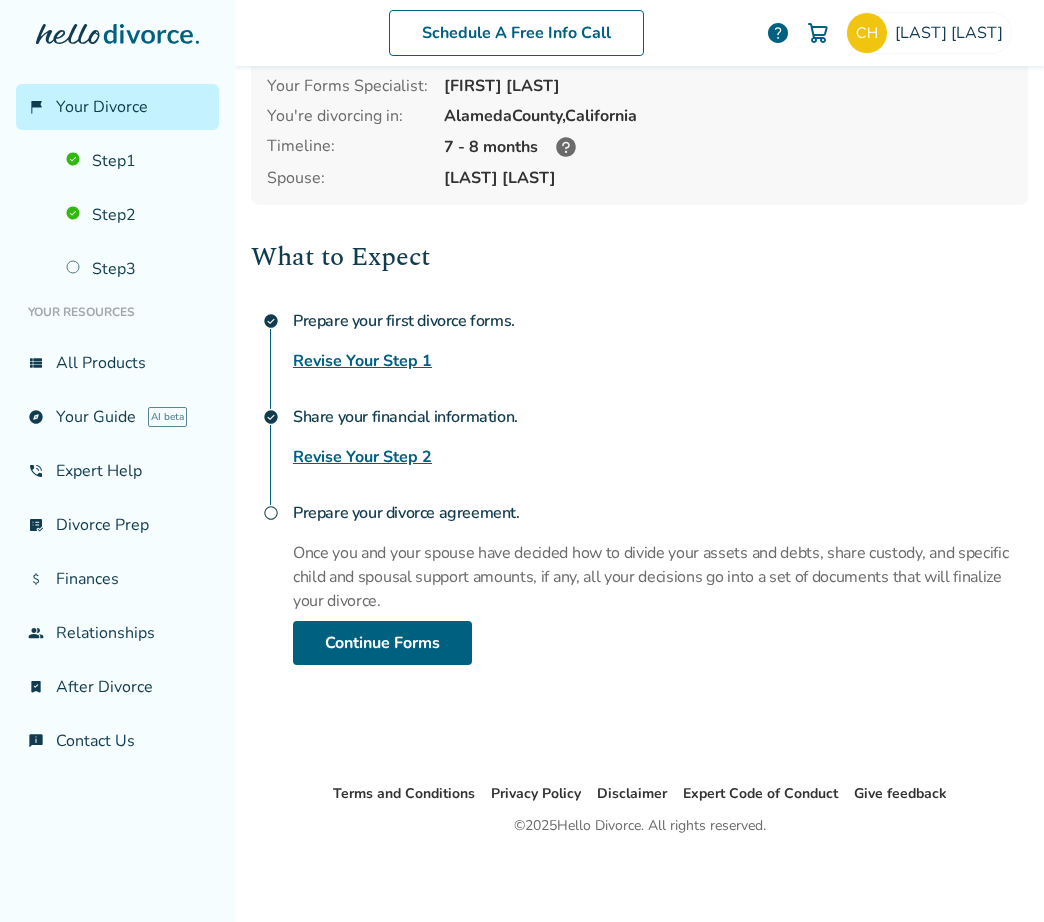 click on "Revise Your Step 2" at bounding box center [362, 457] 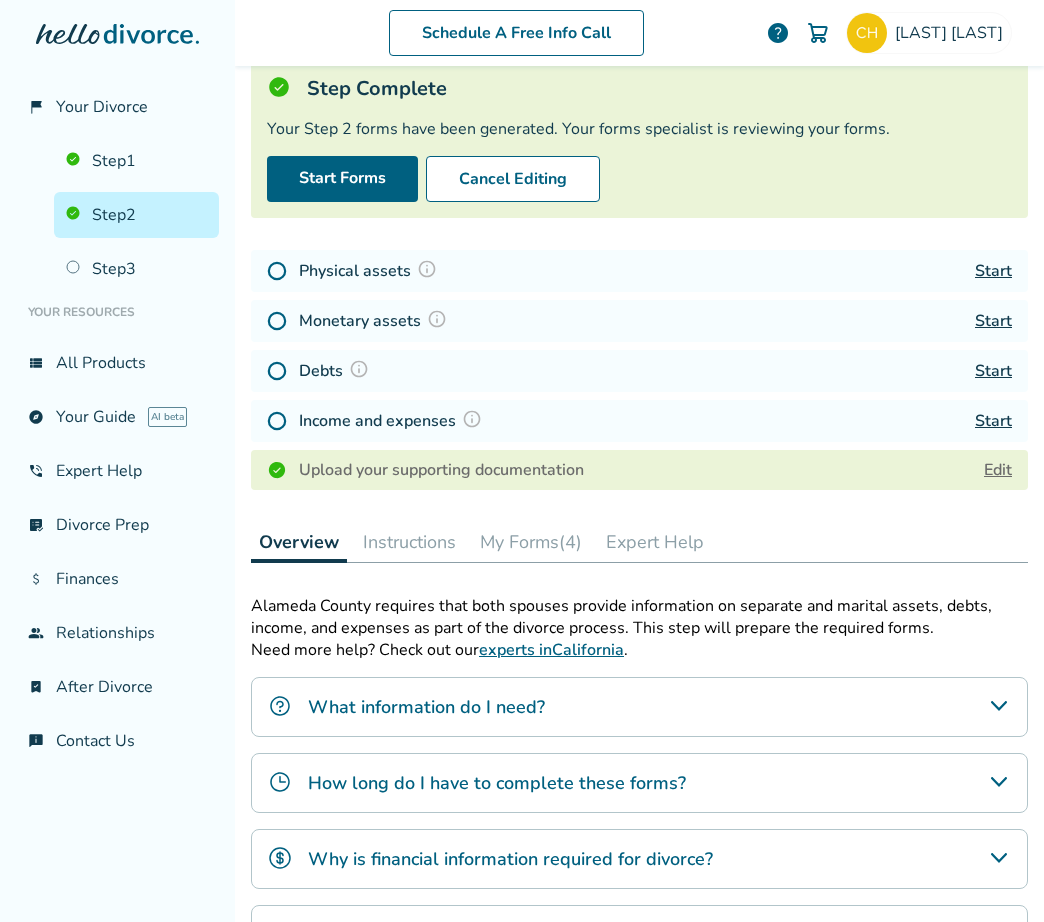 scroll, scrollTop: 98, scrollLeft: 0, axis: vertical 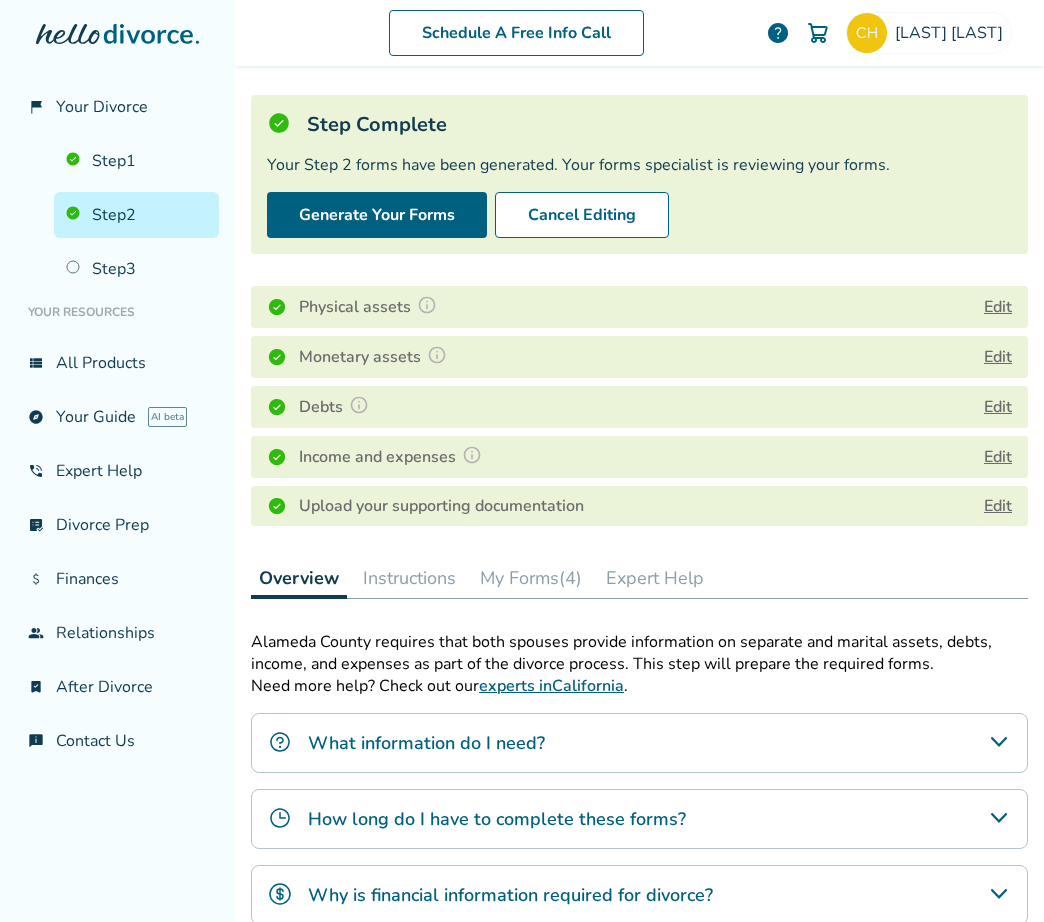click at bounding box center [427, 305] 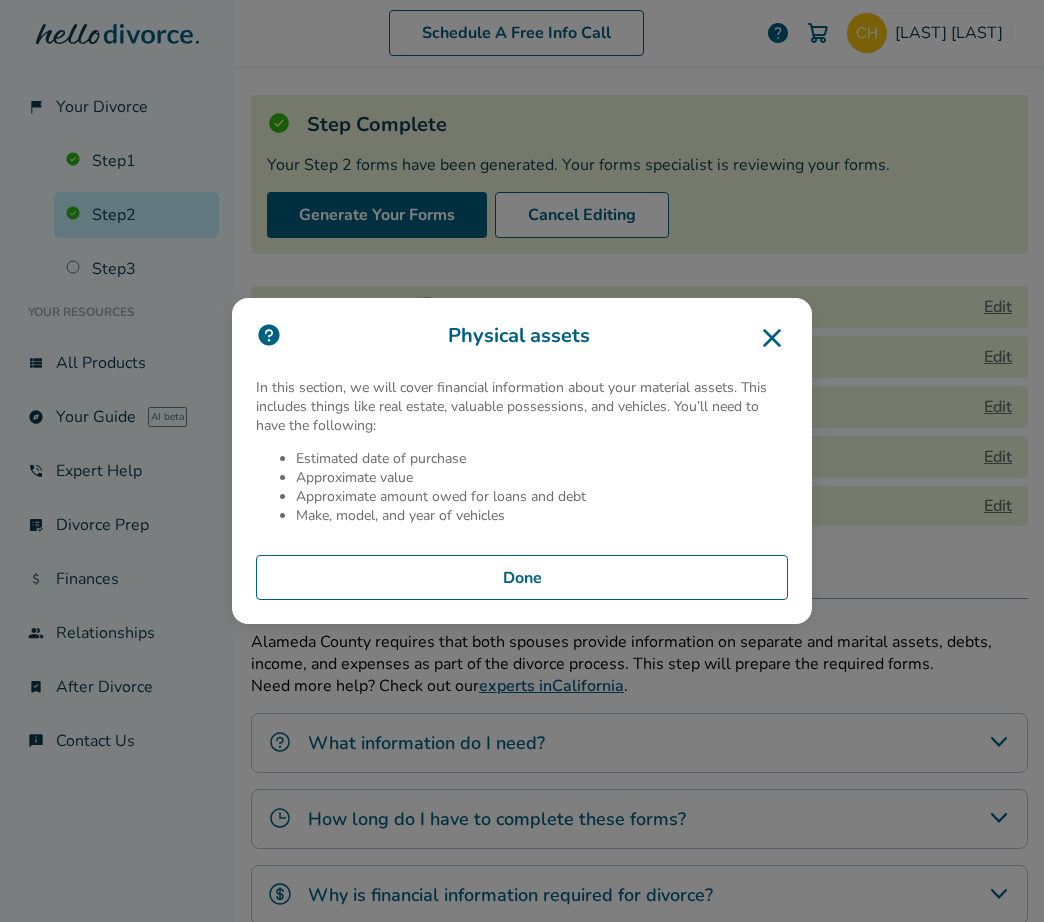 click on "Done" at bounding box center [522, 578] 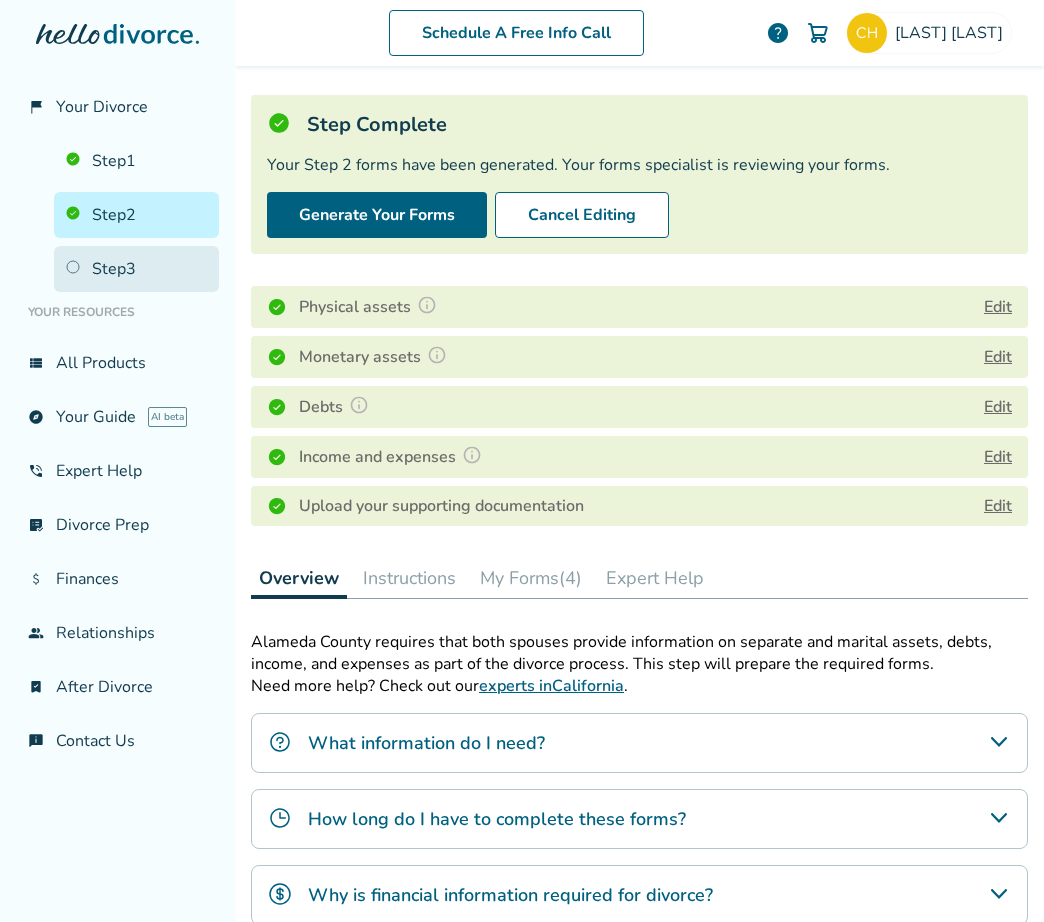 click on "Step  3" at bounding box center (136, 269) 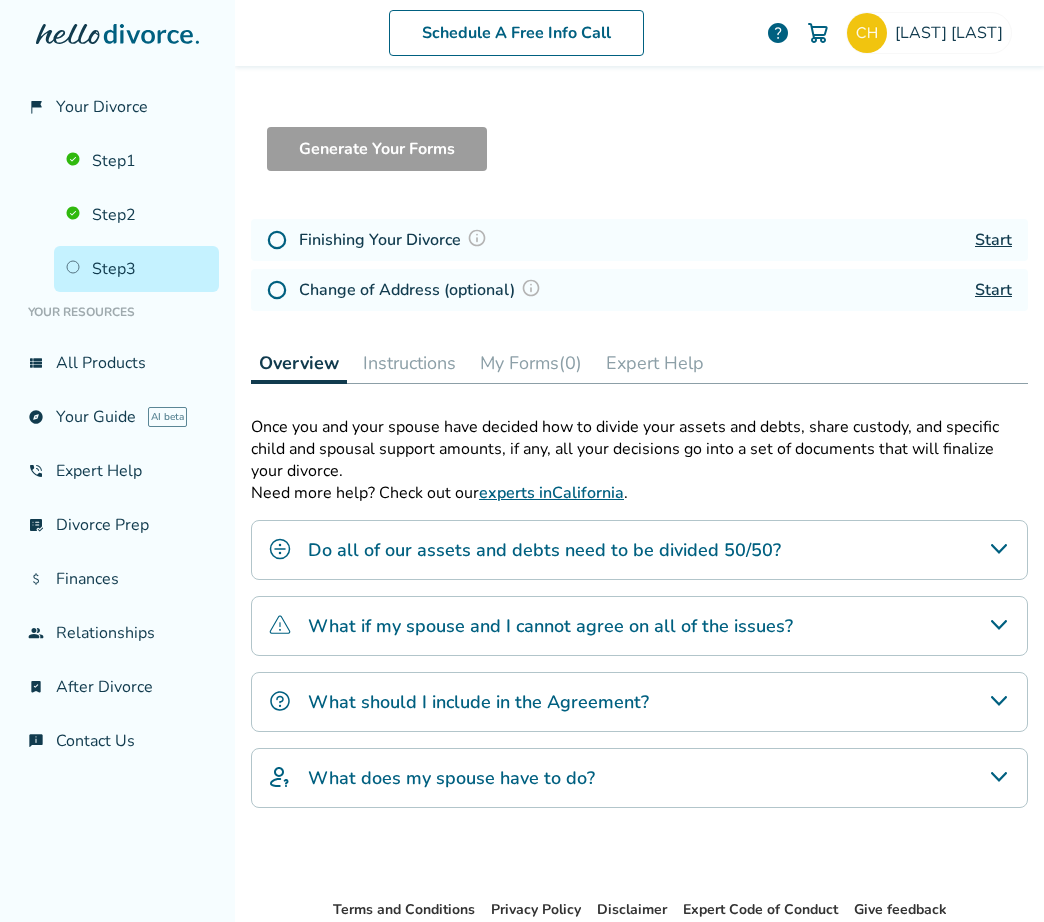 click on "Start" at bounding box center (993, 240) 